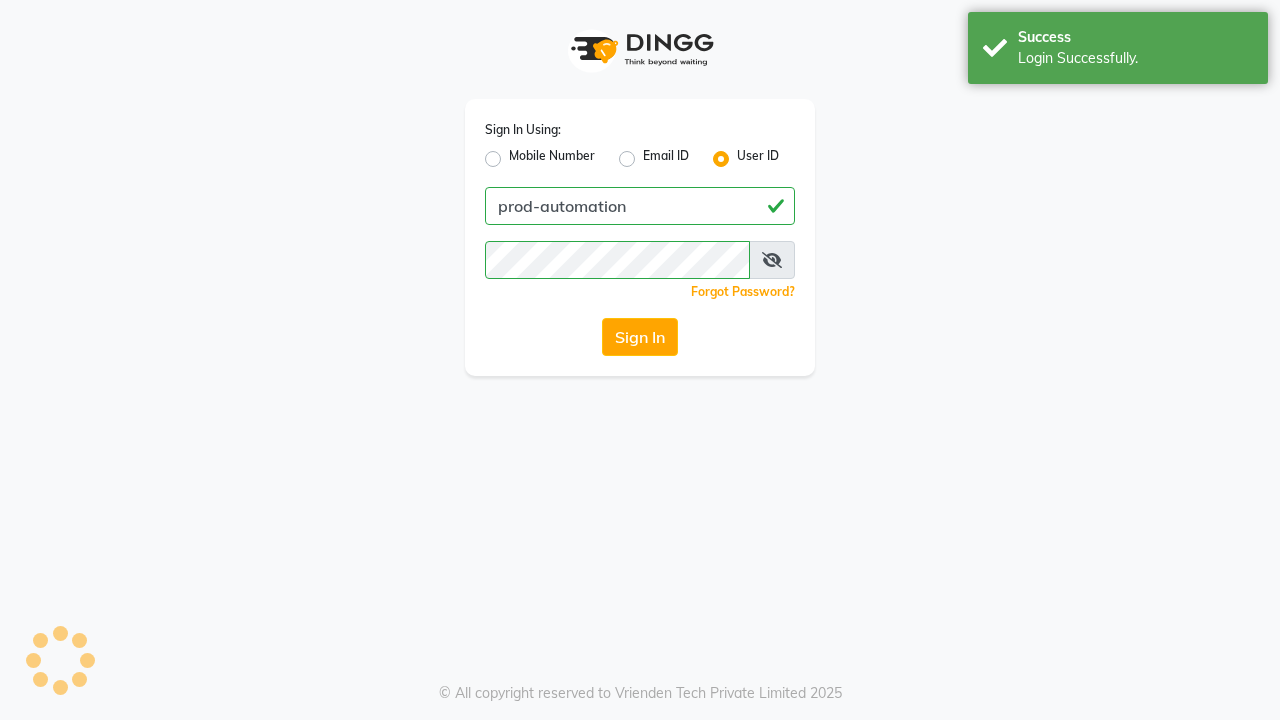 scroll, scrollTop: 0, scrollLeft: 0, axis: both 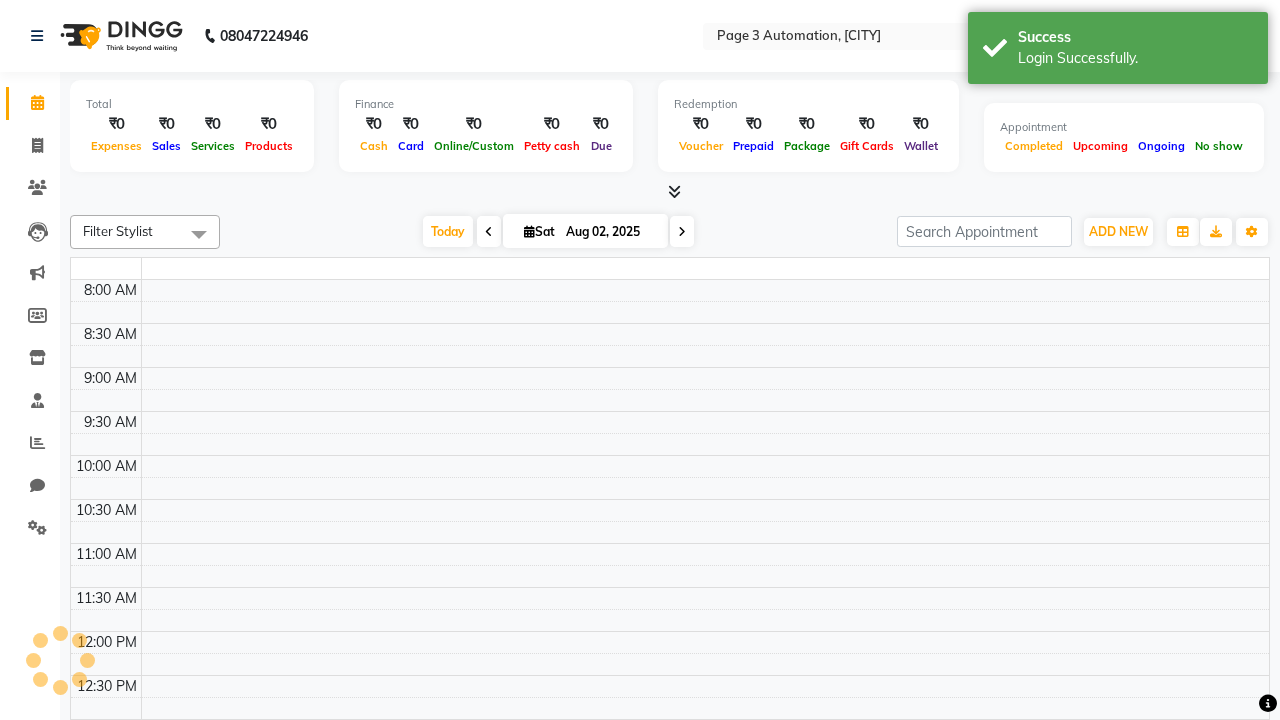 select on "en" 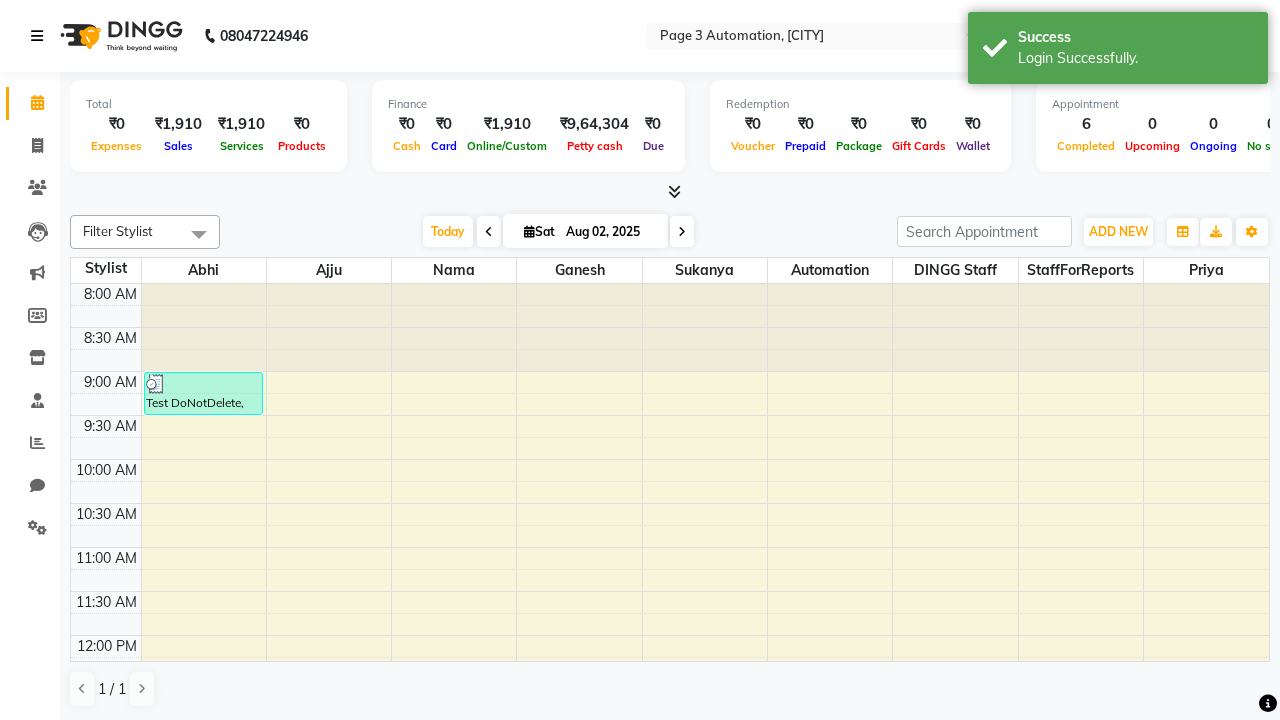 click at bounding box center [37, 36] 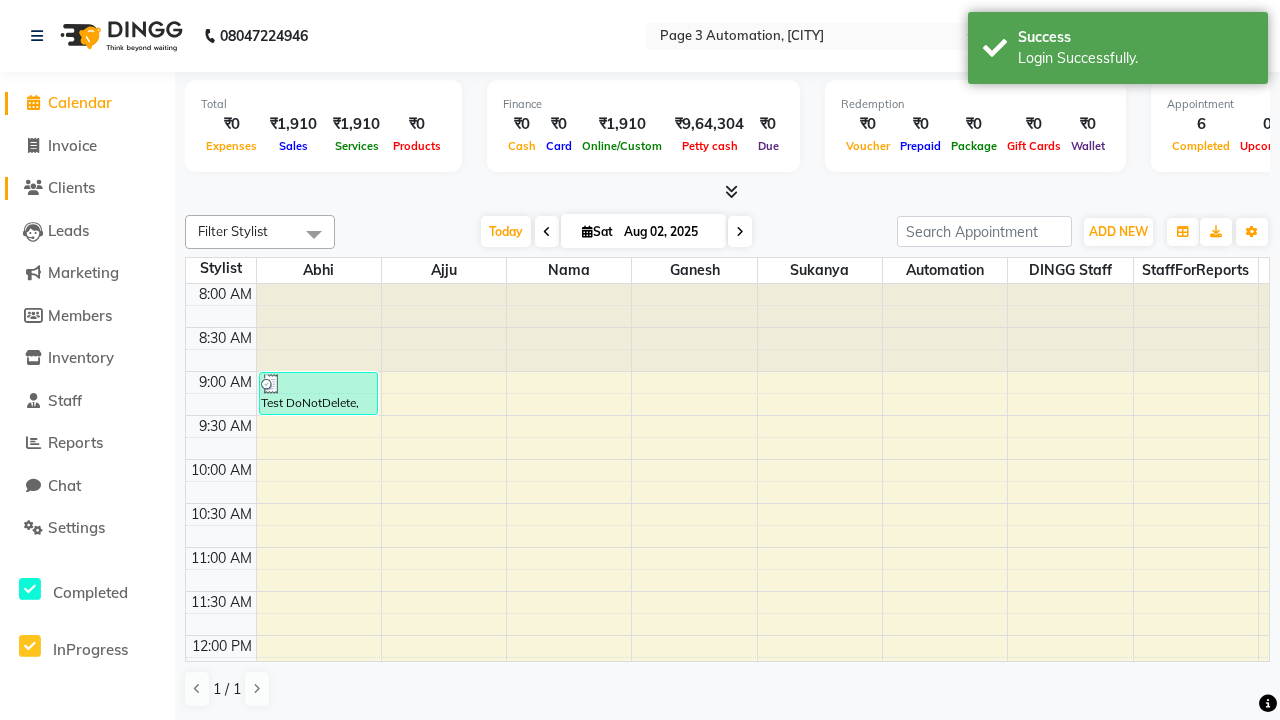 click on "Clients" 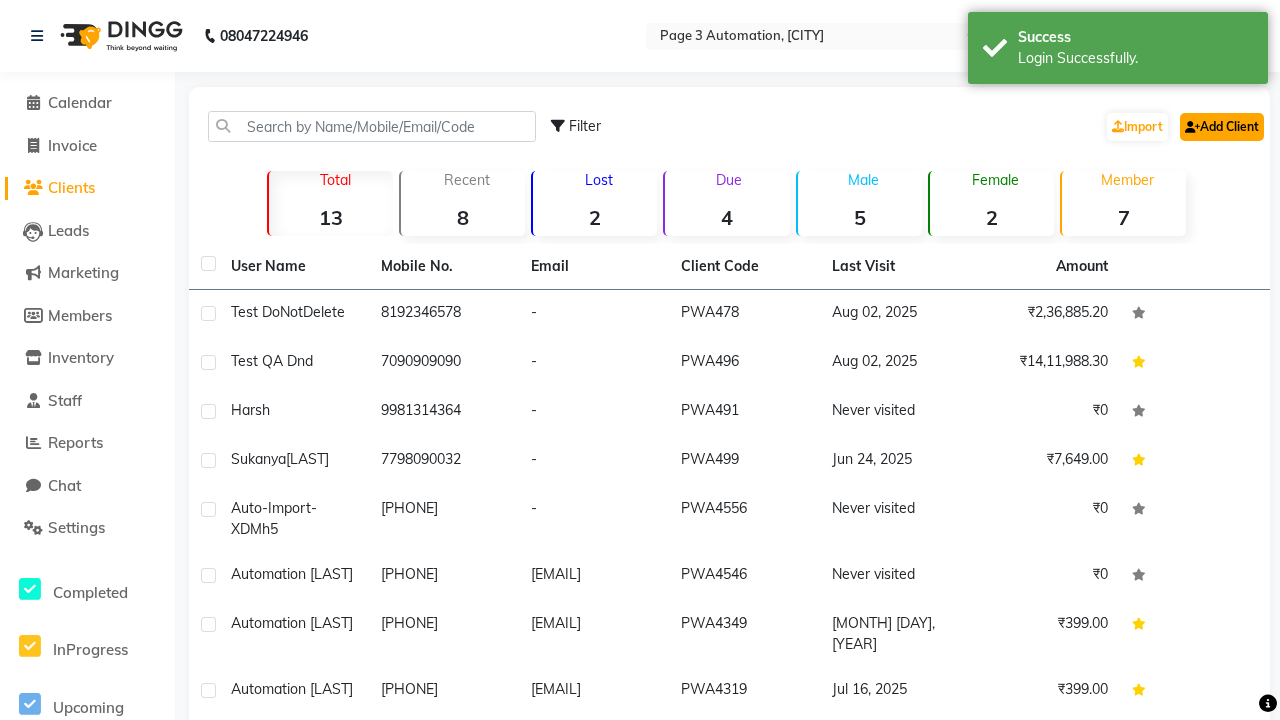 click on "Add Client" 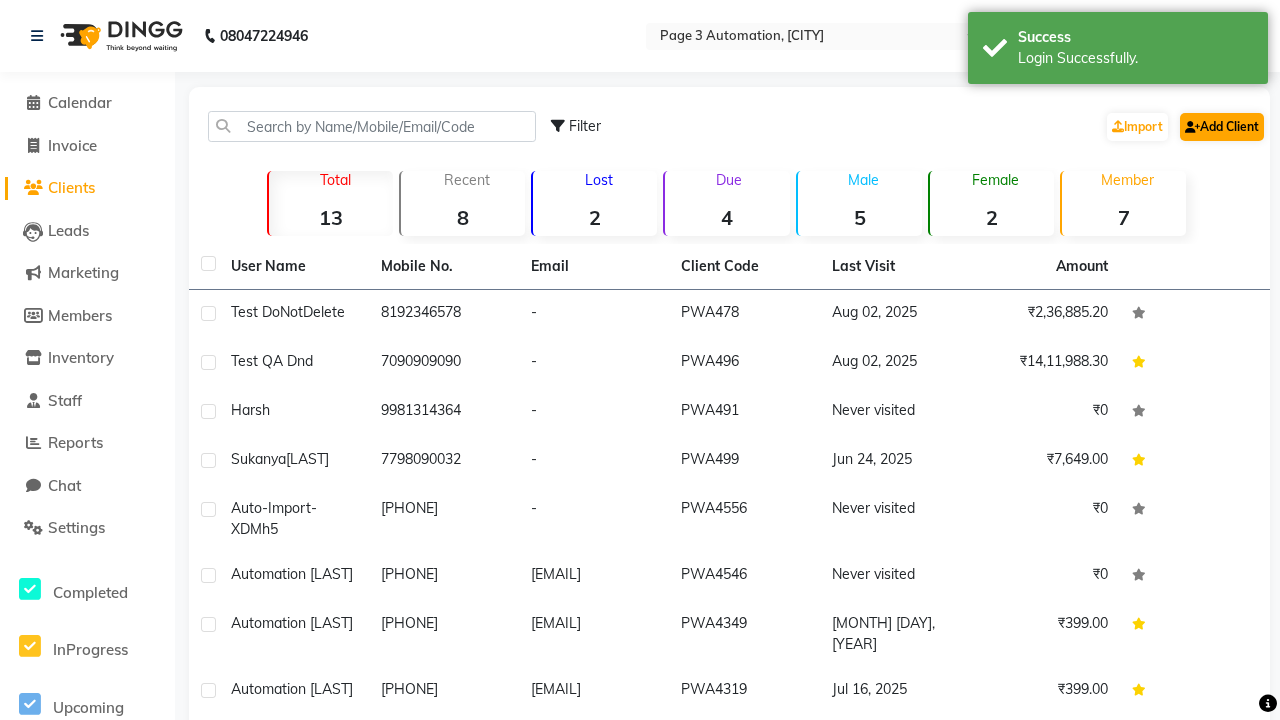select on "22" 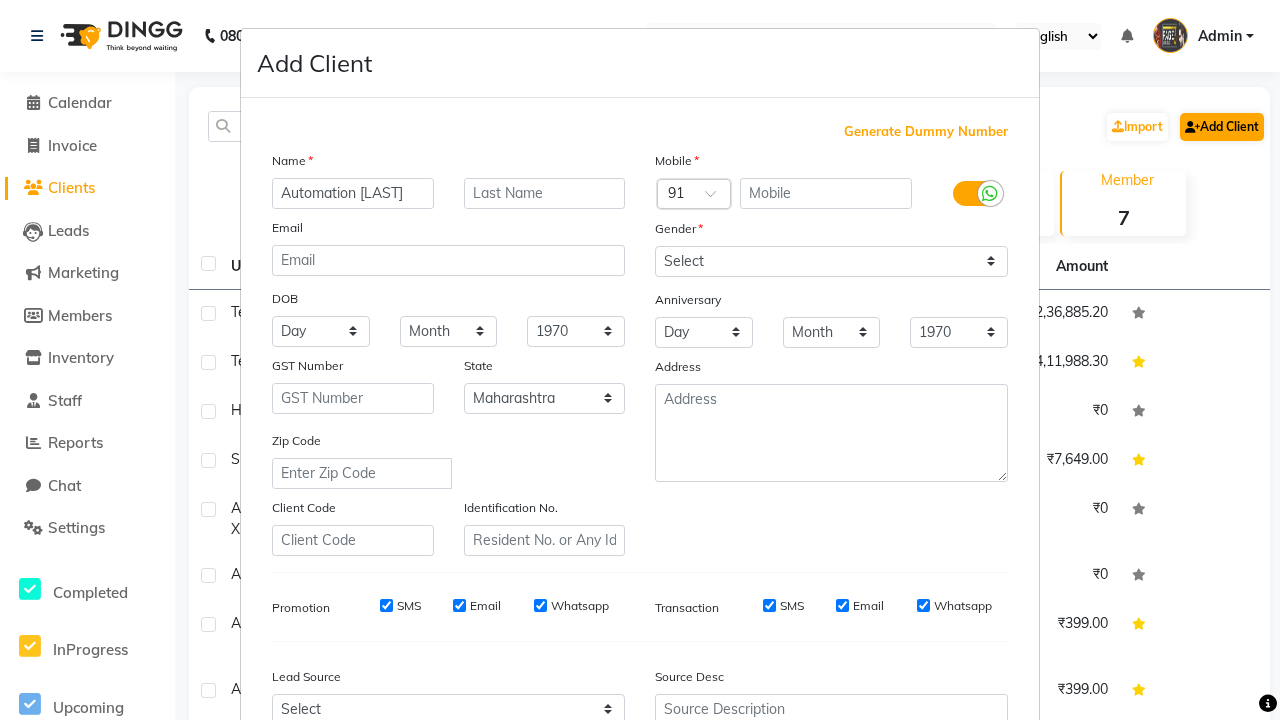type on "Automation [LAST]" 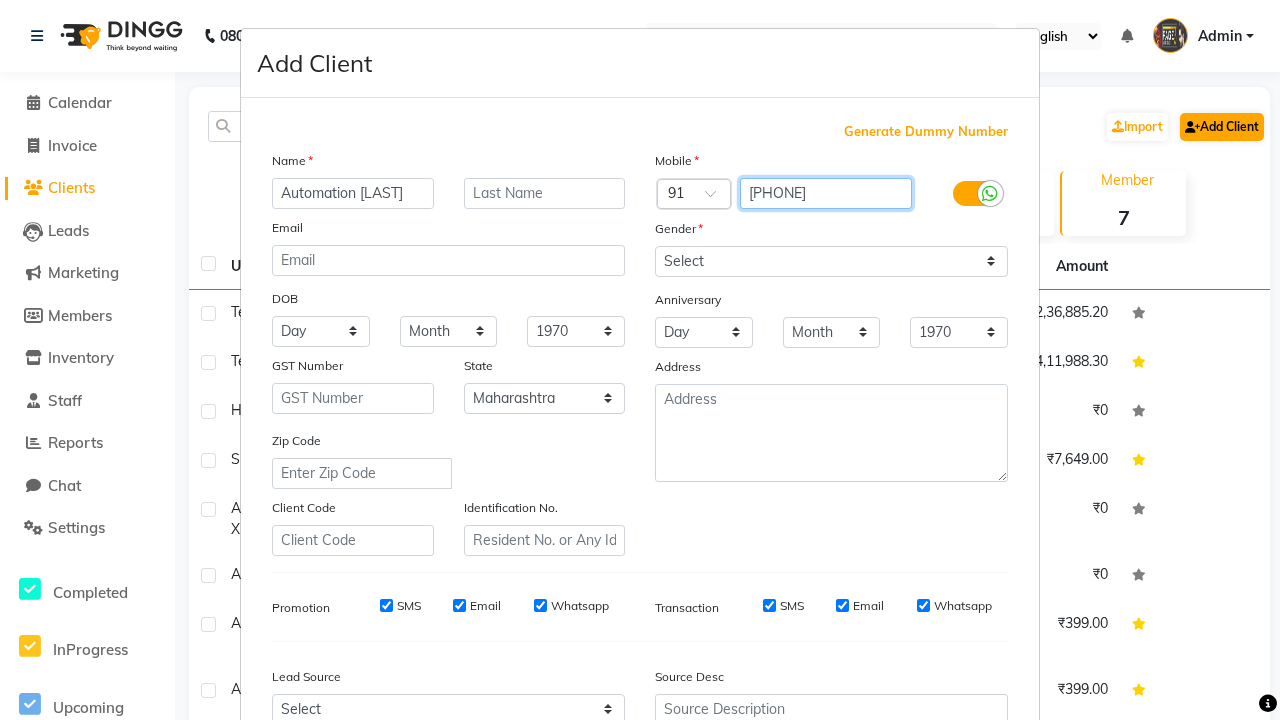 type on "[PHONE]" 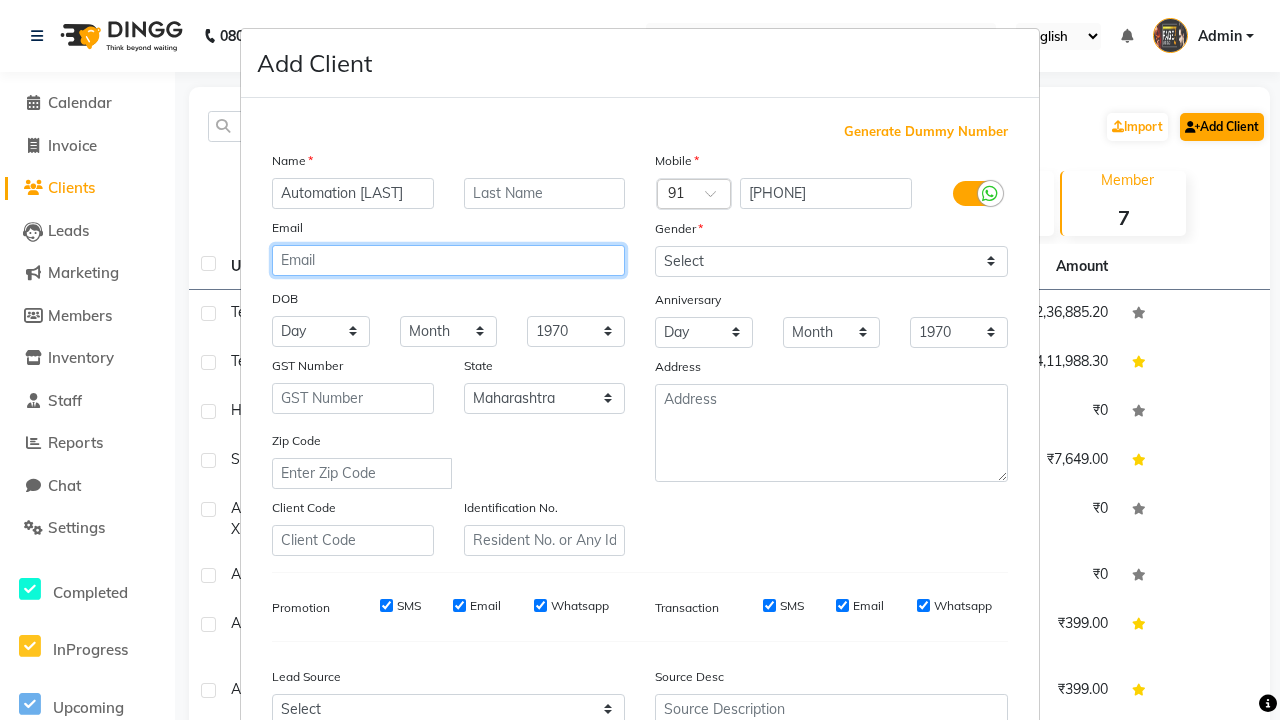 type on "[EMAIL]" 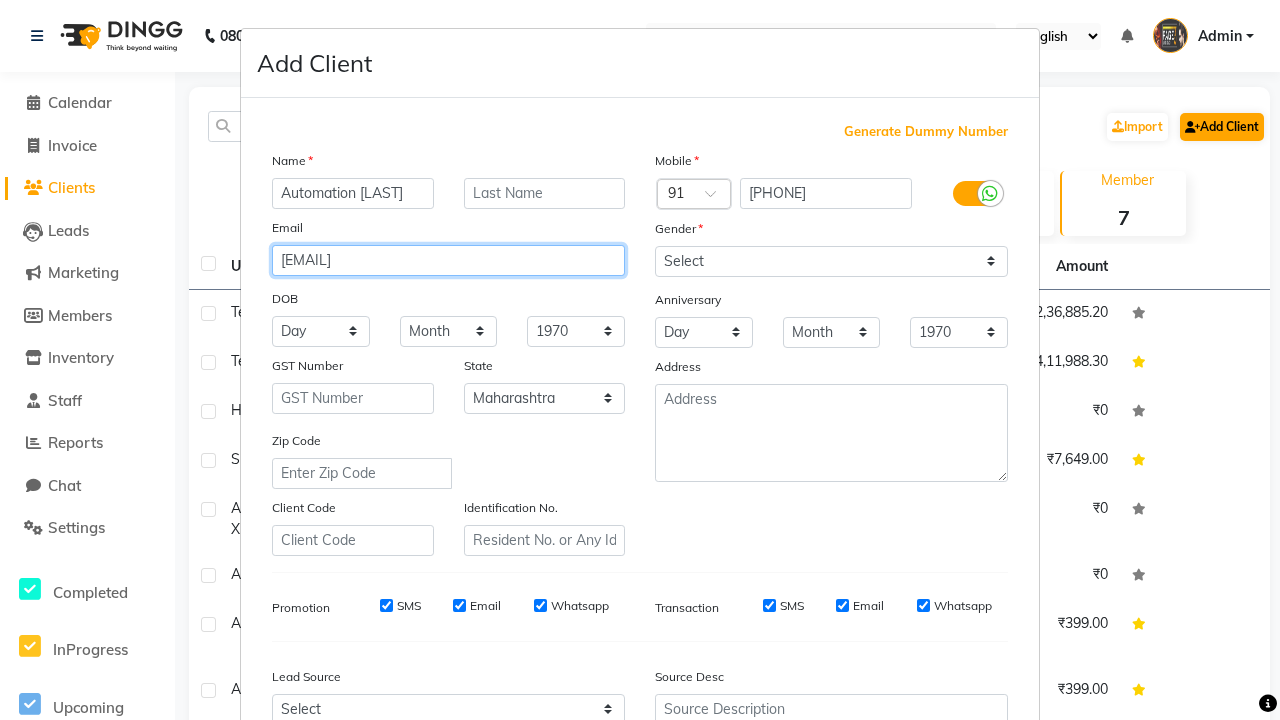 select on "male" 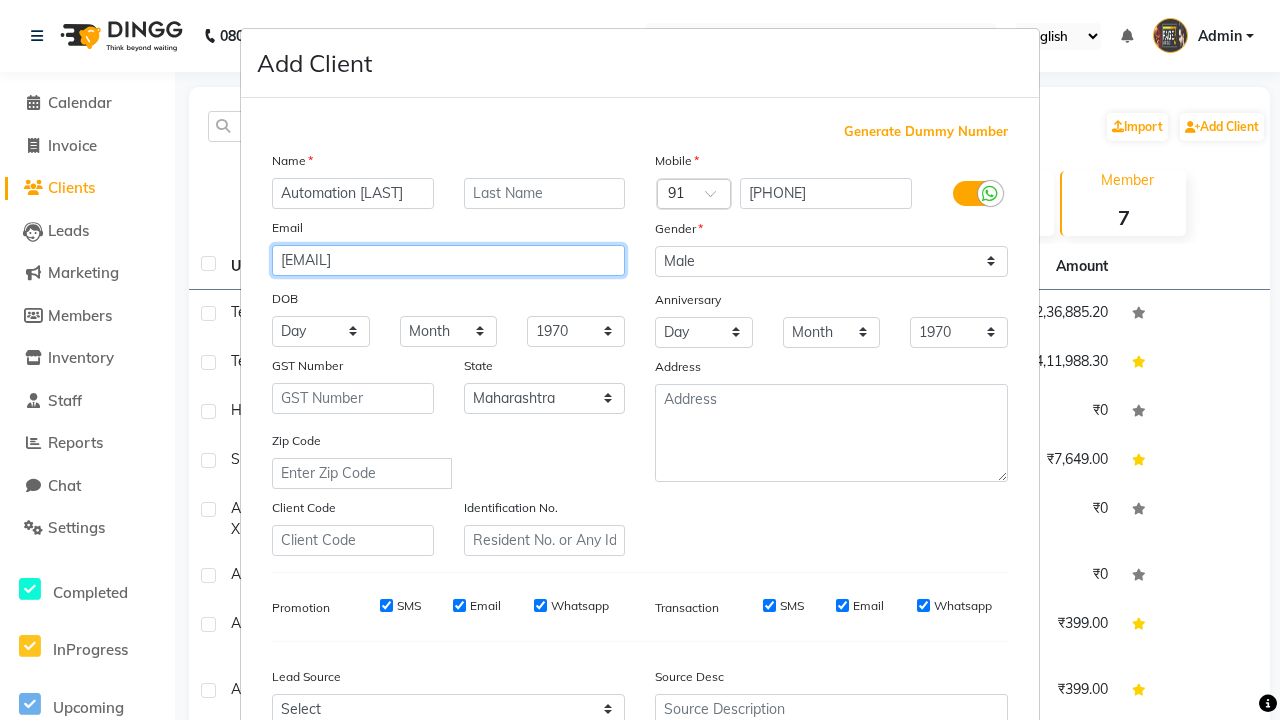 type on "[EMAIL]" 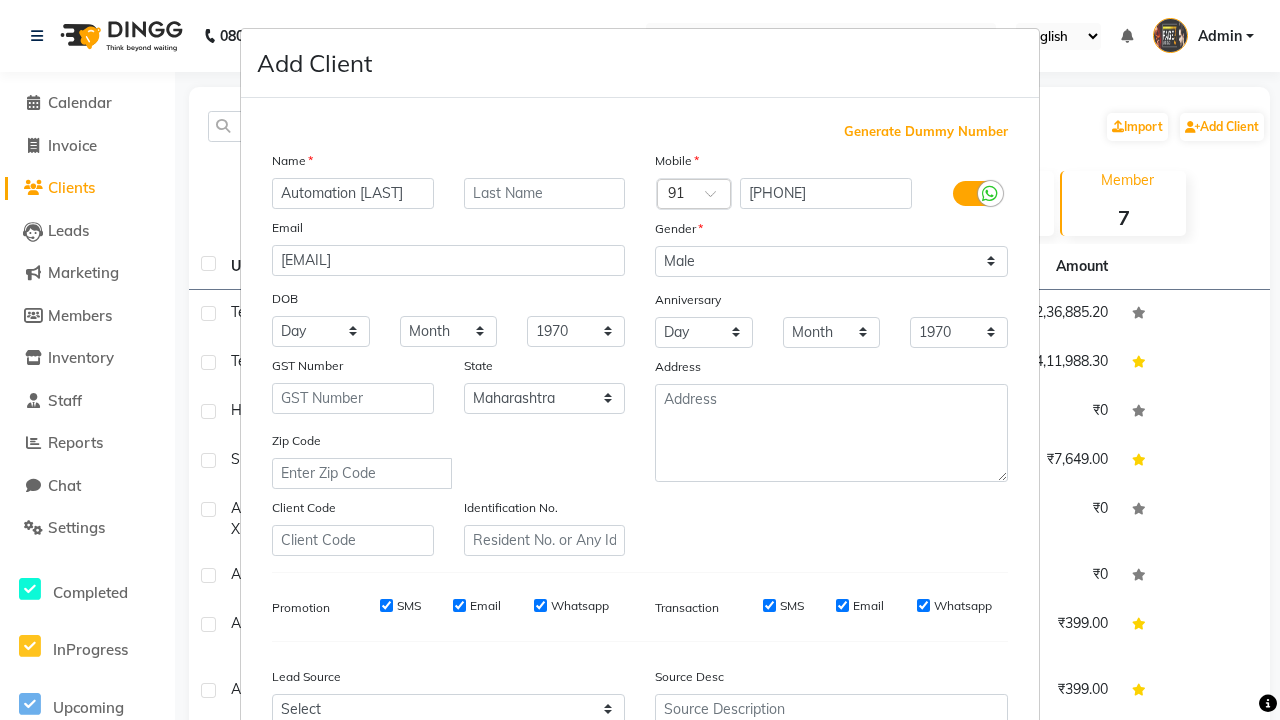 click on "Add" at bounding box center [906, 855] 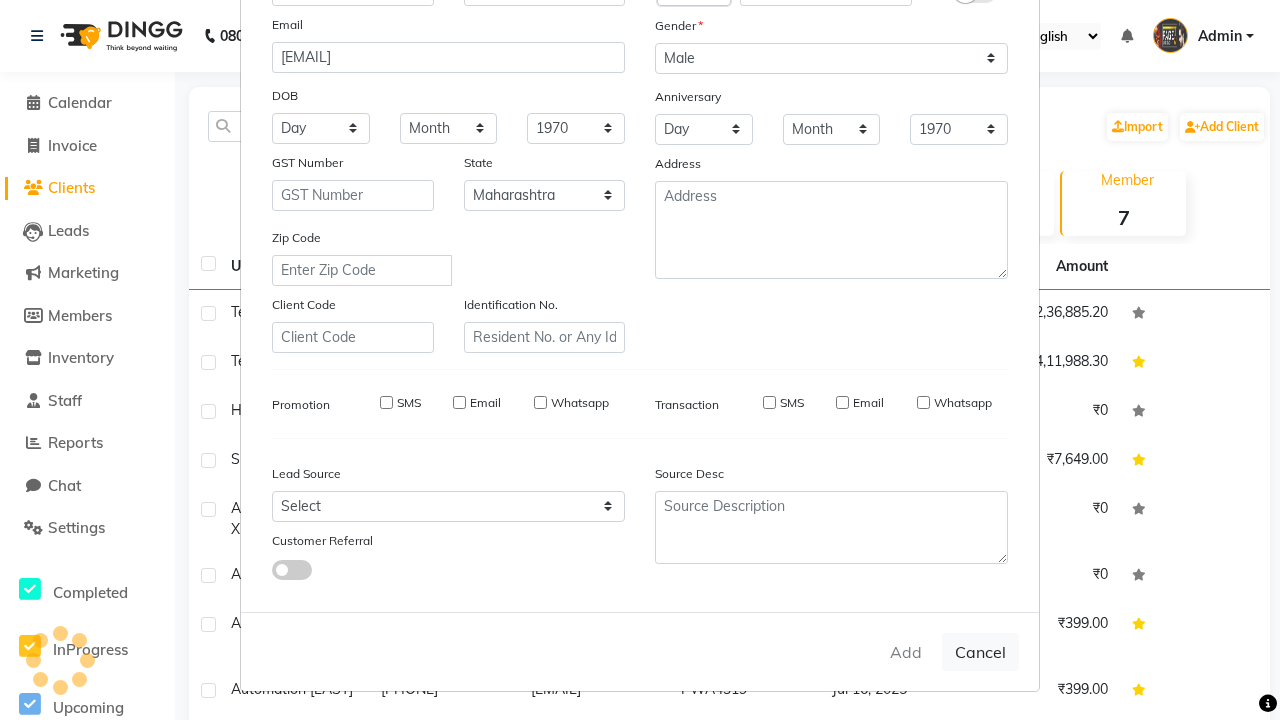 type 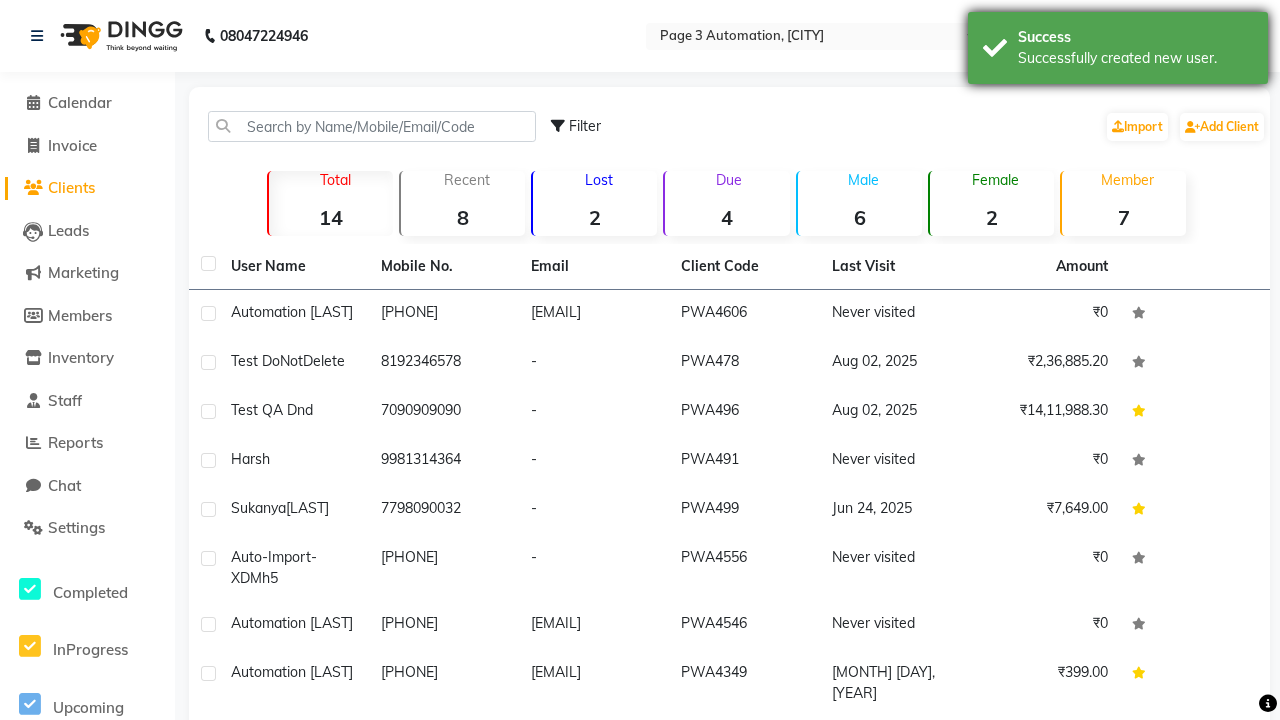 click on "Successfully created new user." at bounding box center [1135, 58] 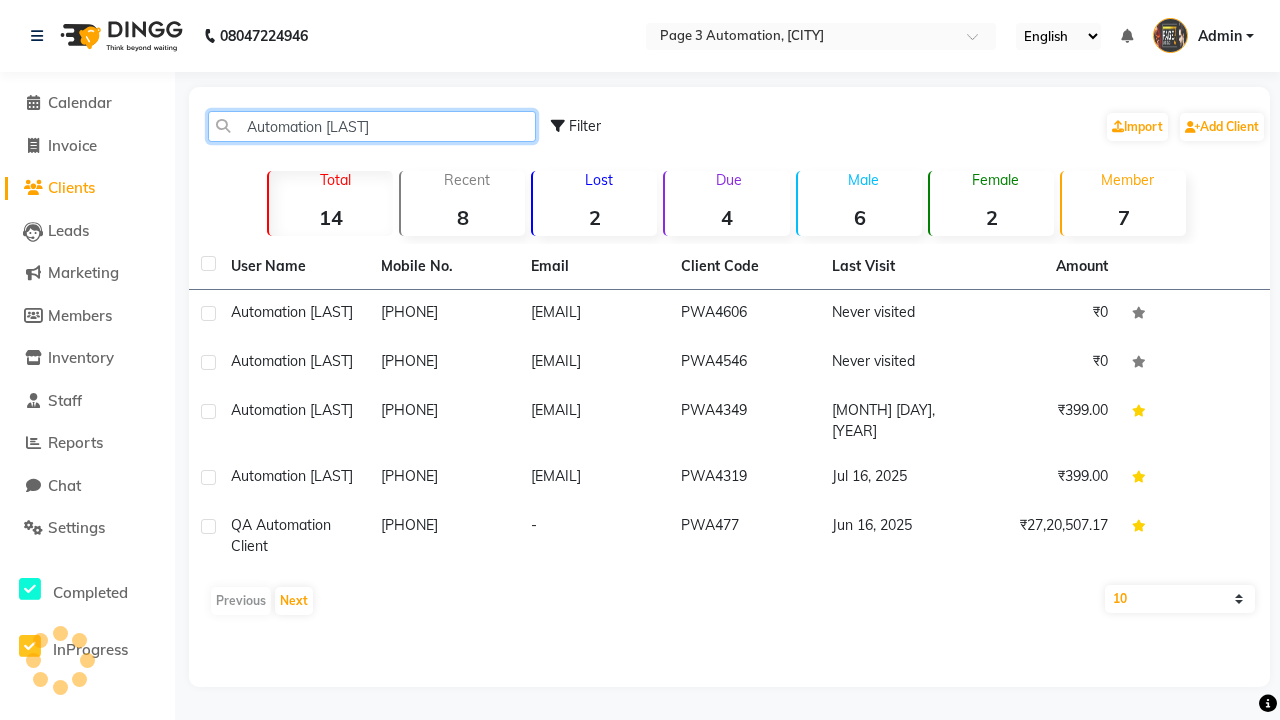 type on "Automation [LAST]" 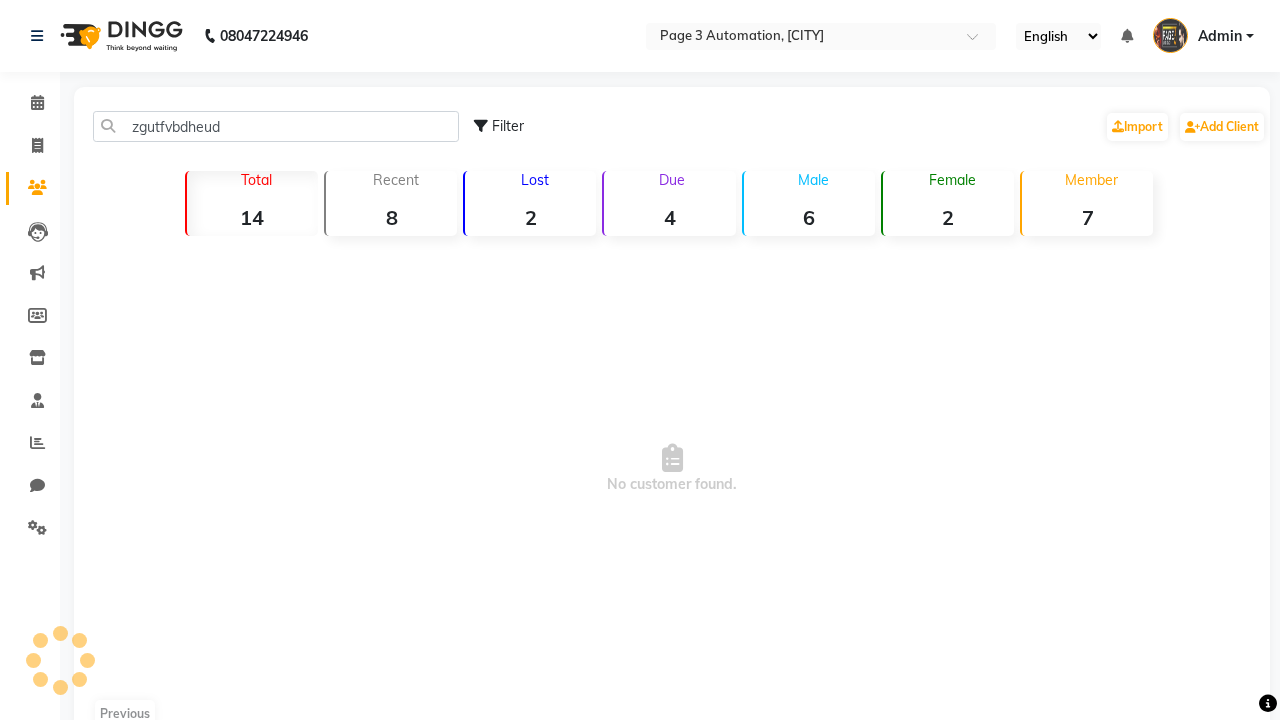 scroll, scrollTop: 0, scrollLeft: 0, axis: both 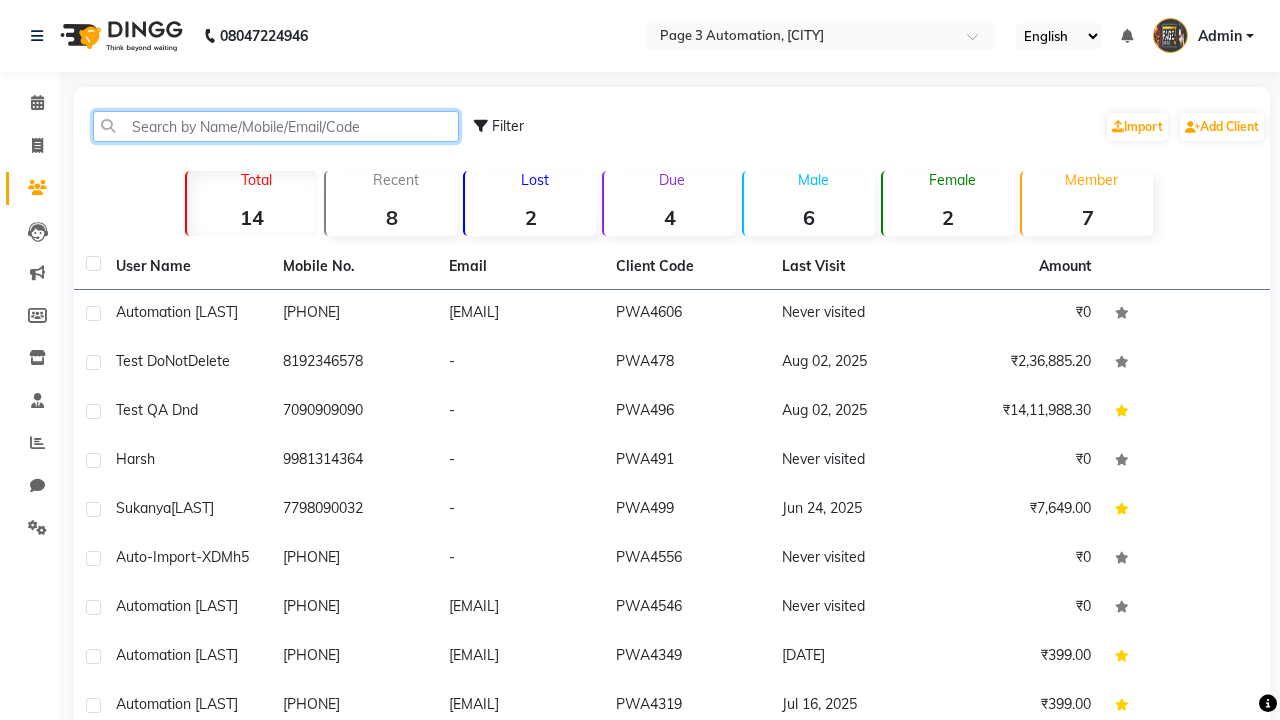 click 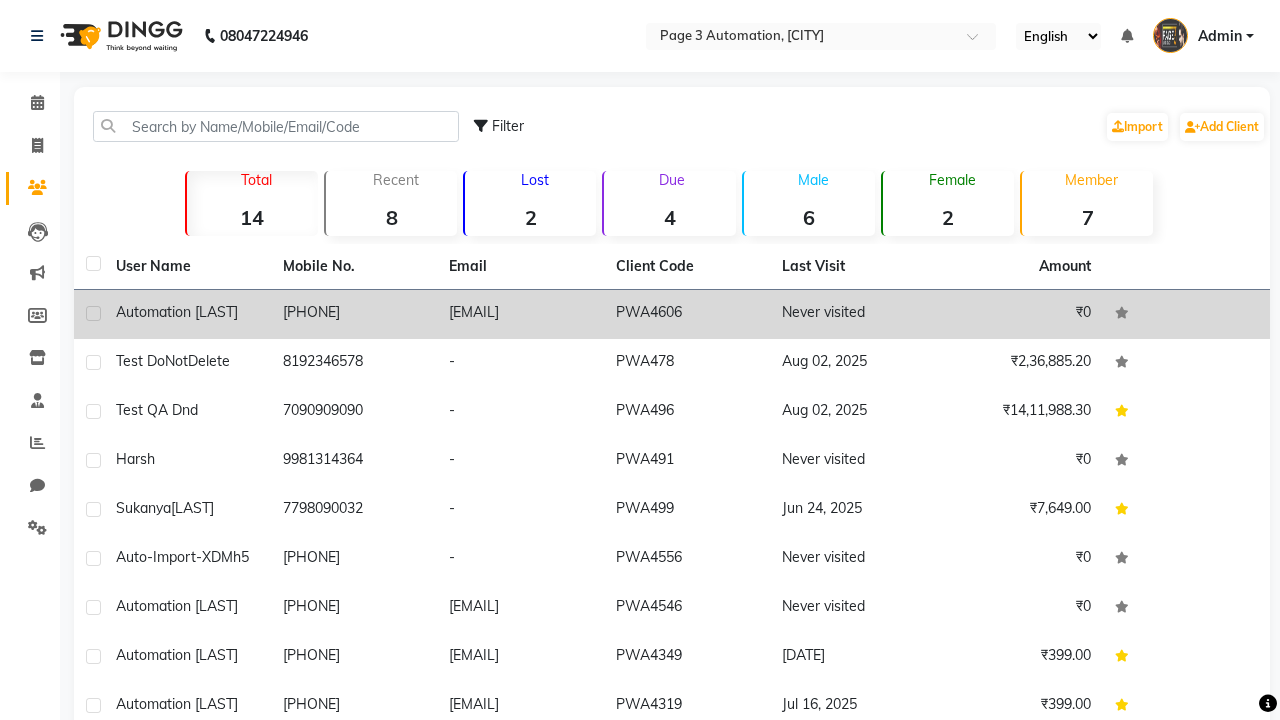 click 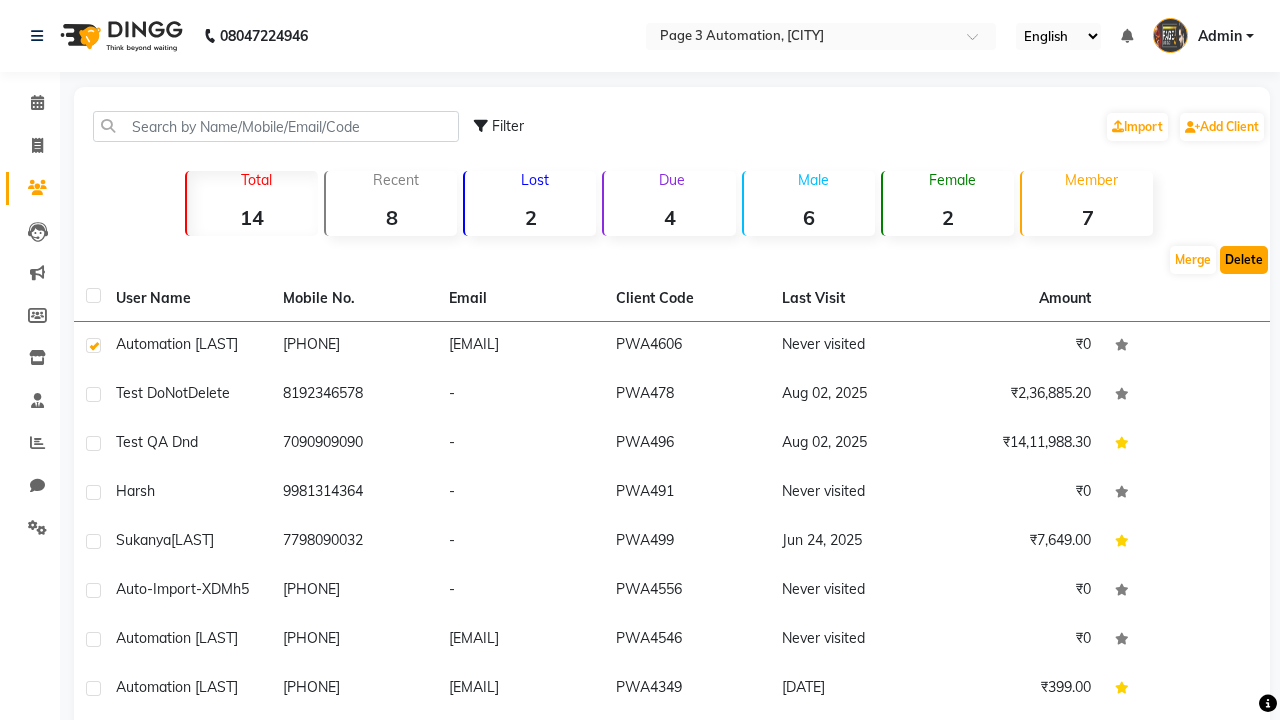 click on "Delete" 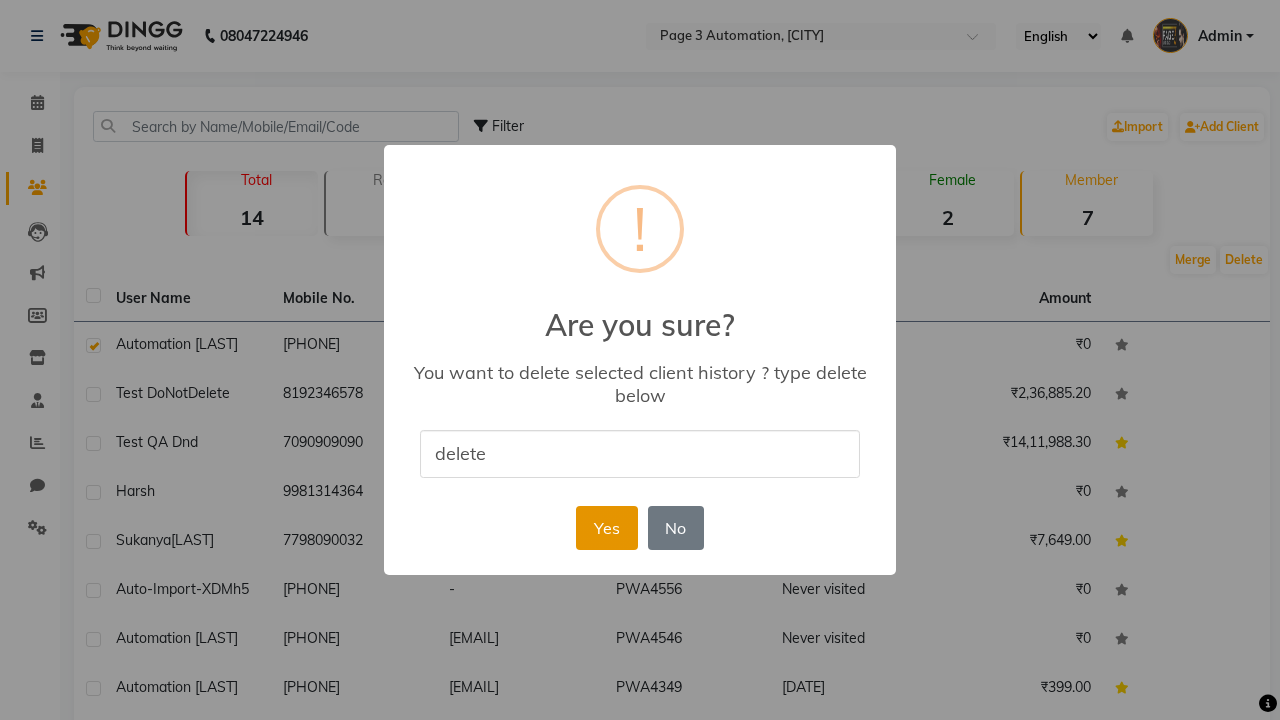 type on "delete" 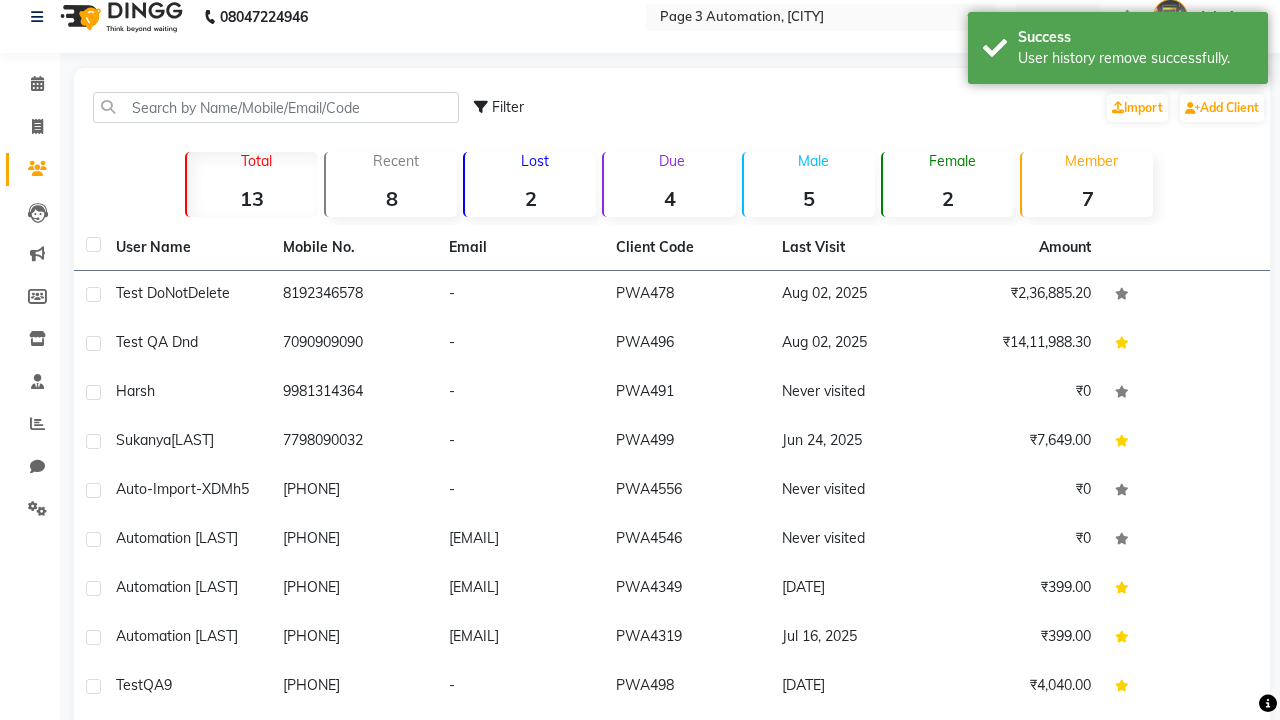 scroll, scrollTop: 0, scrollLeft: 0, axis: both 